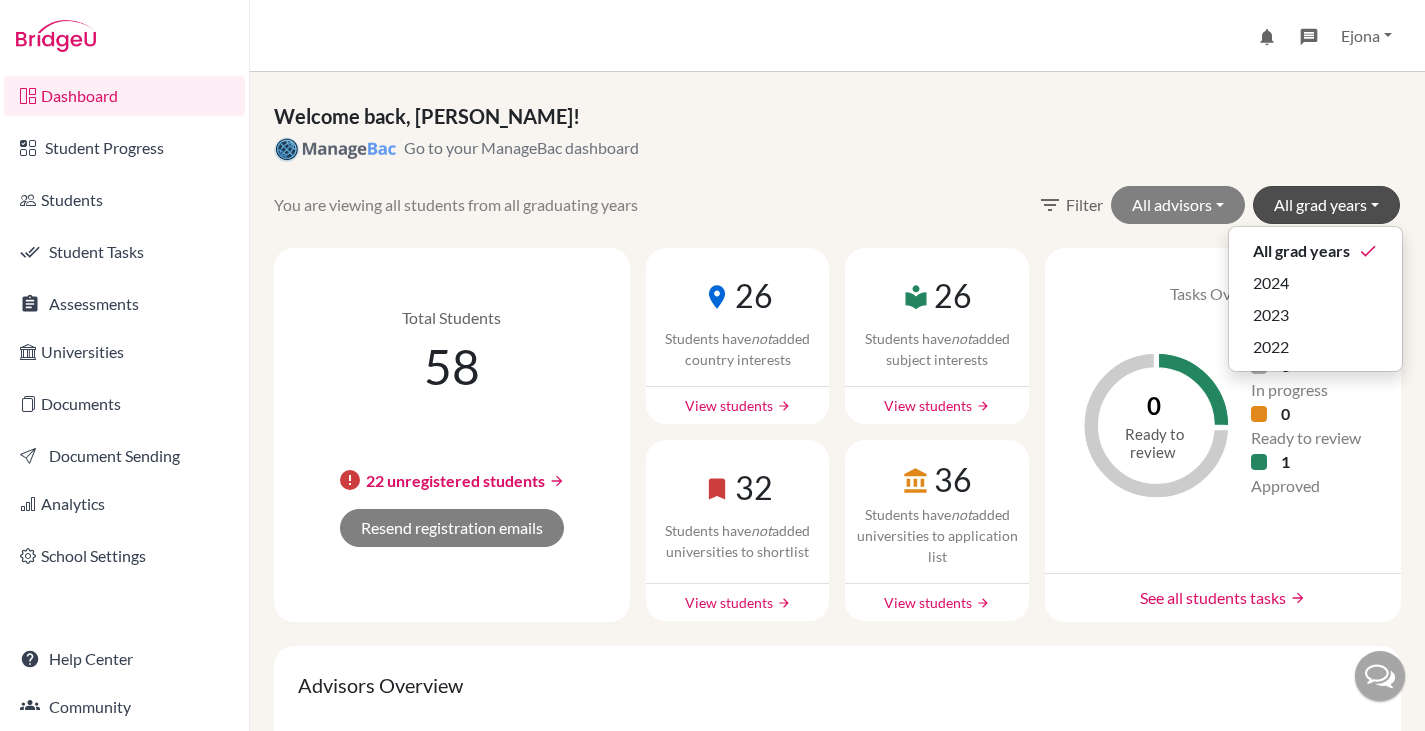 scroll, scrollTop: 0, scrollLeft: 0, axis: both 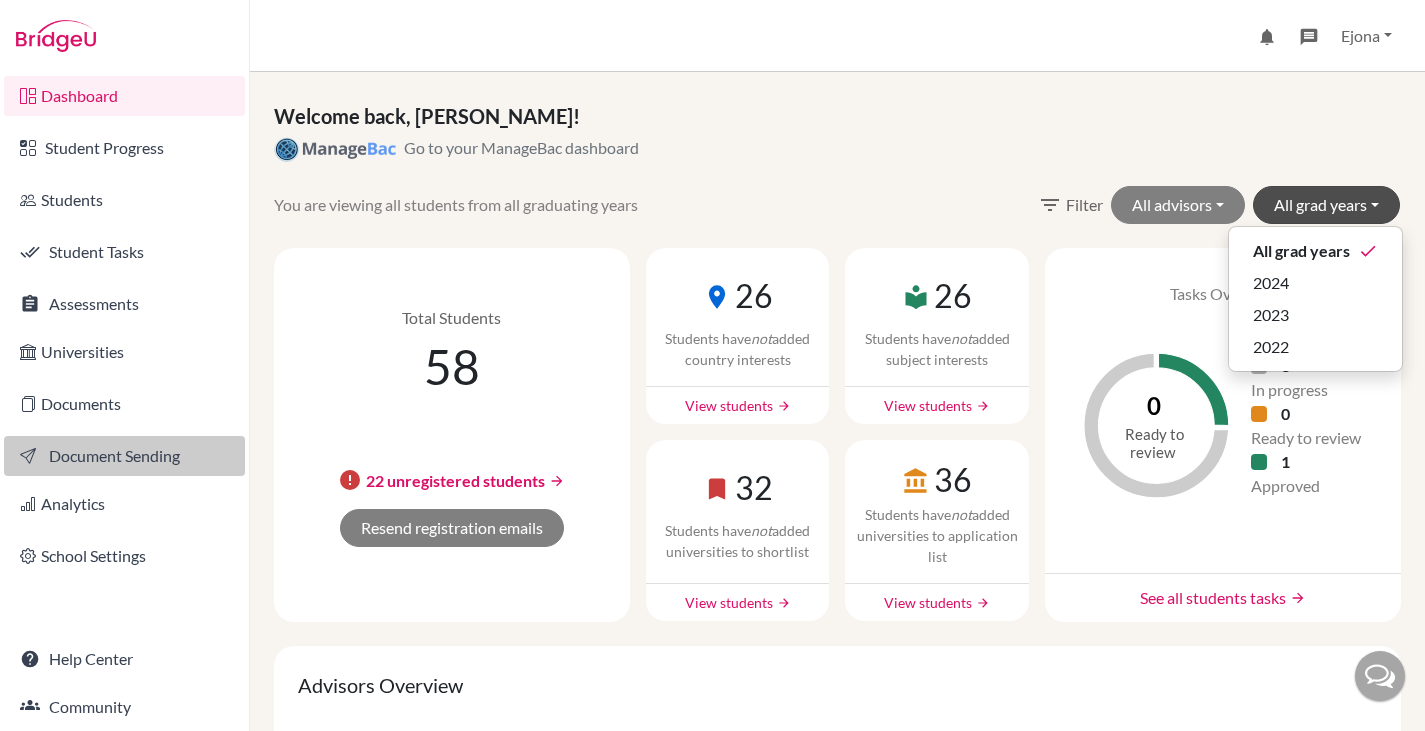 click on "Document Sending" at bounding box center (124, 456) 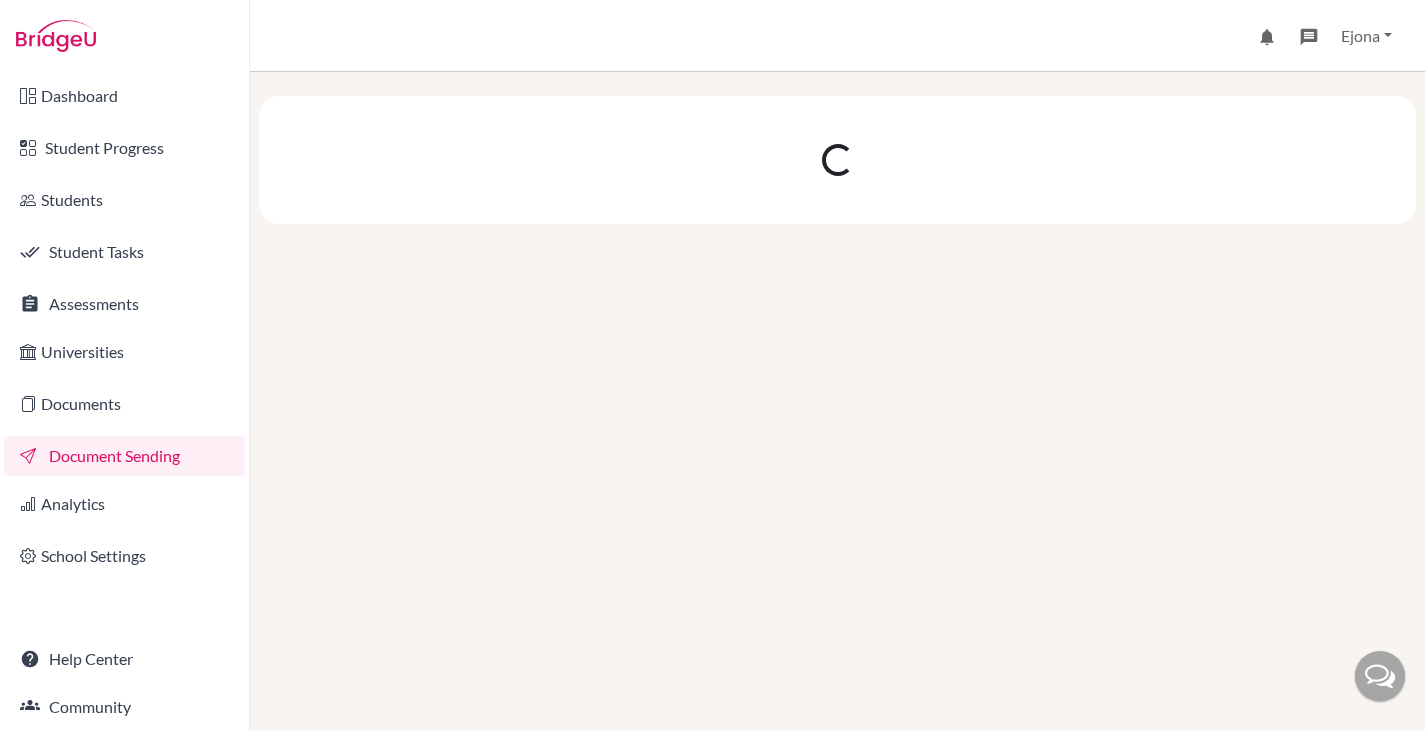 scroll, scrollTop: 0, scrollLeft: 0, axis: both 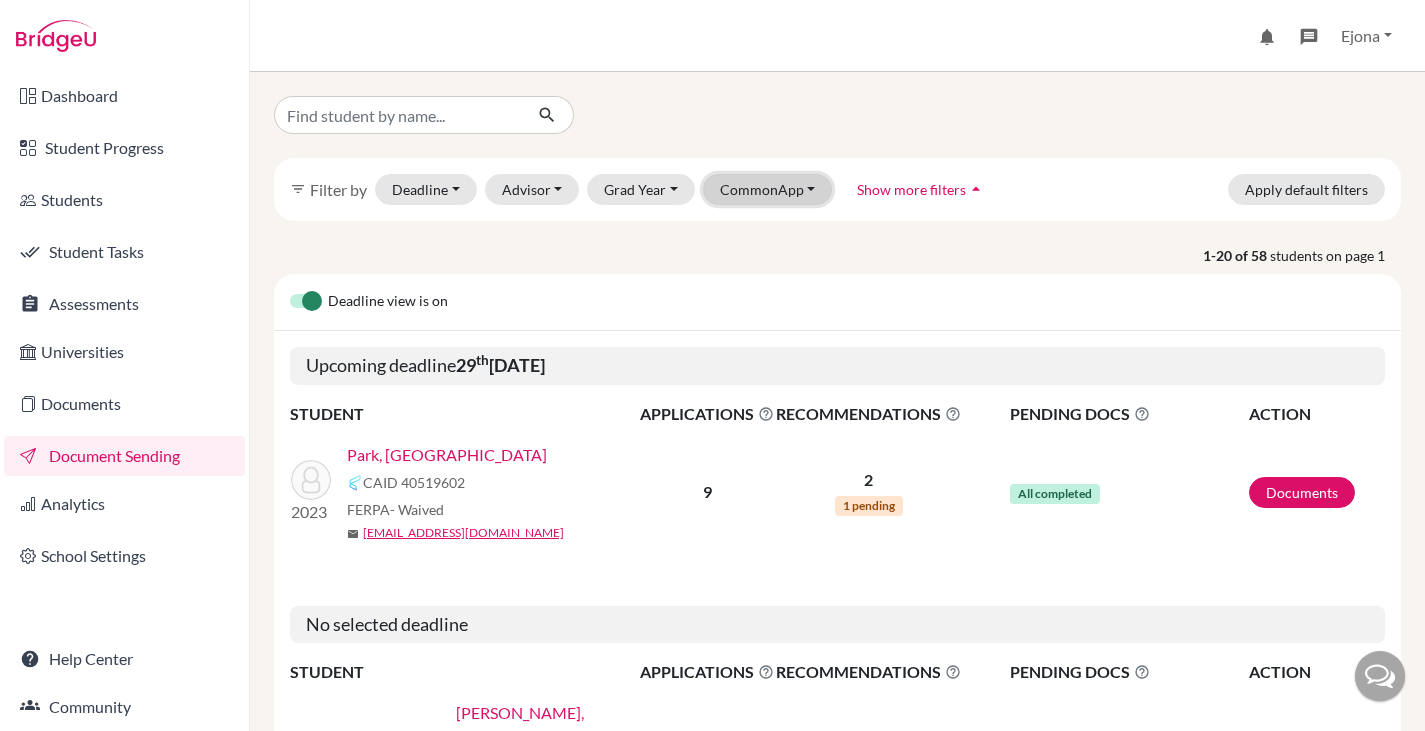 click on "CommonApp" at bounding box center [768, 189] 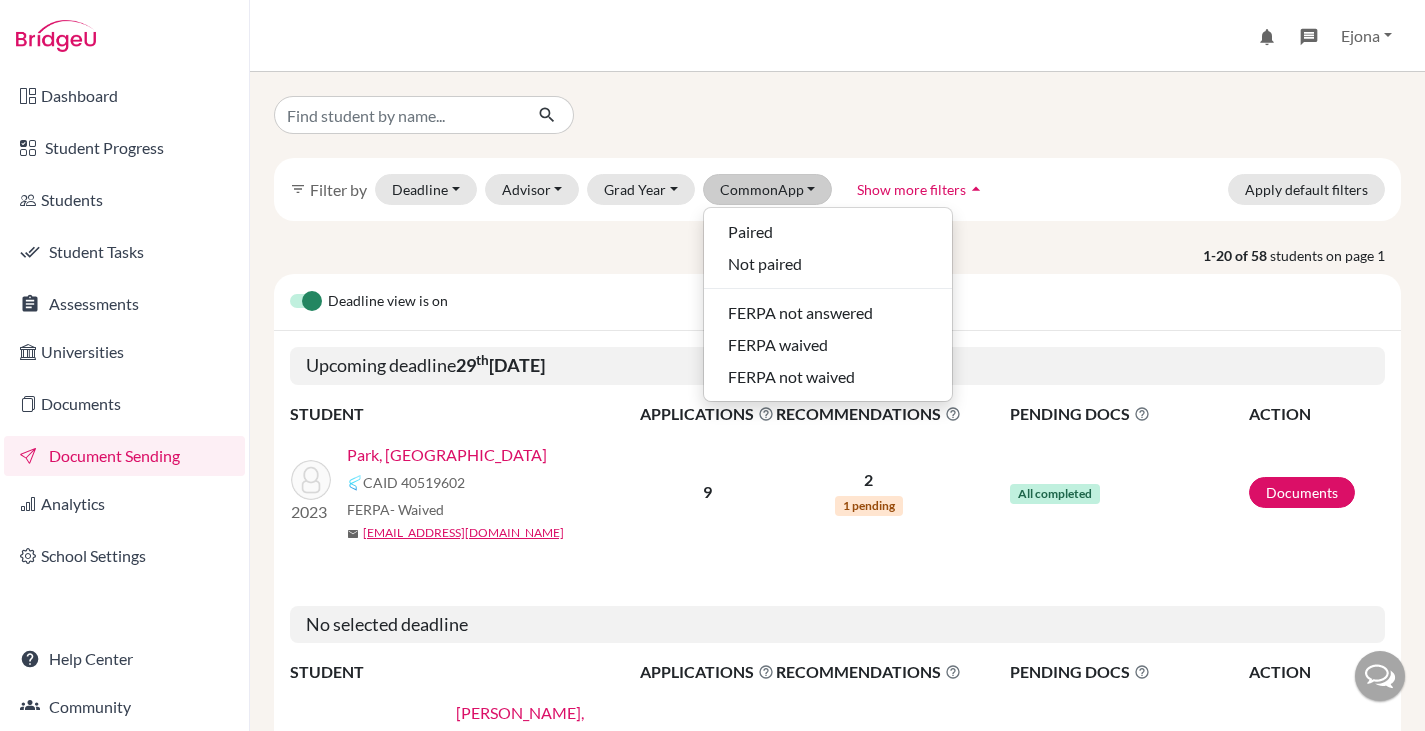 click at bounding box center (837, 115) 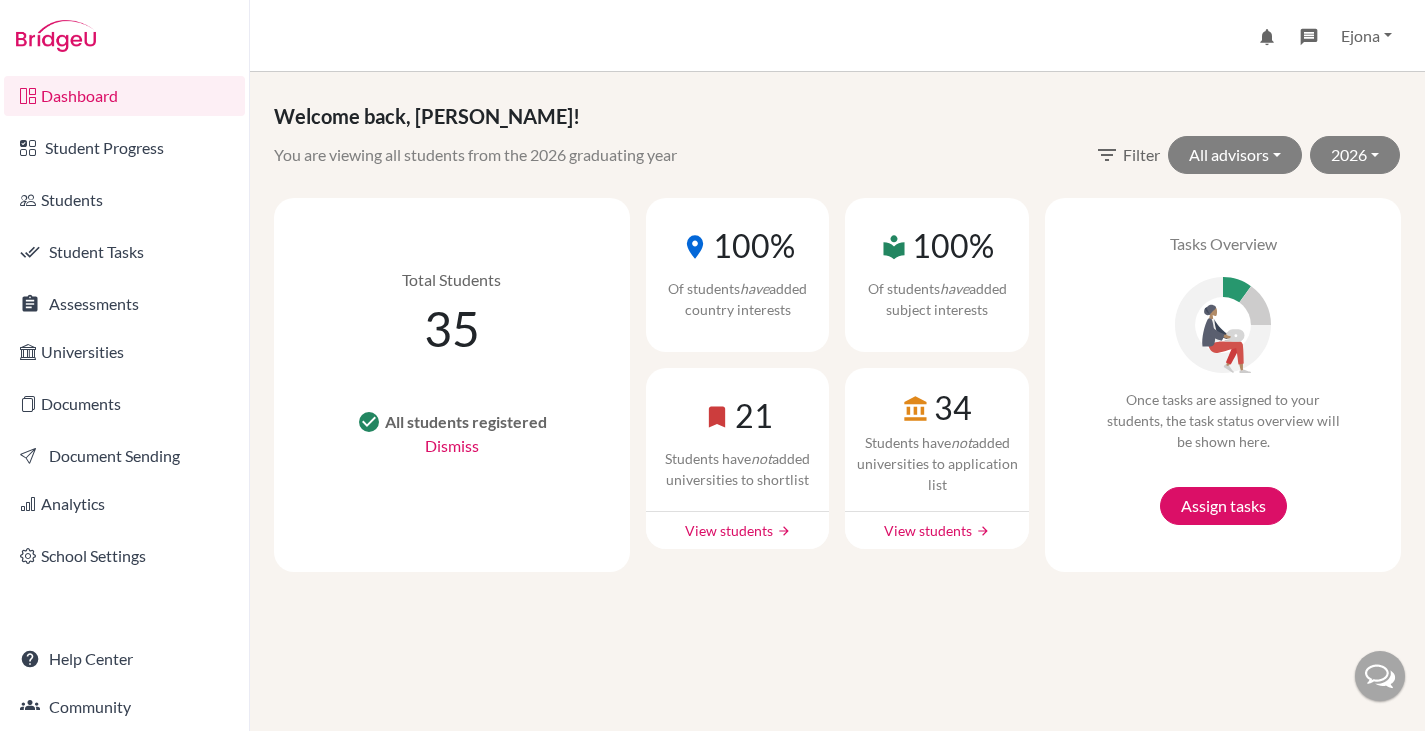 scroll, scrollTop: 0, scrollLeft: 0, axis: both 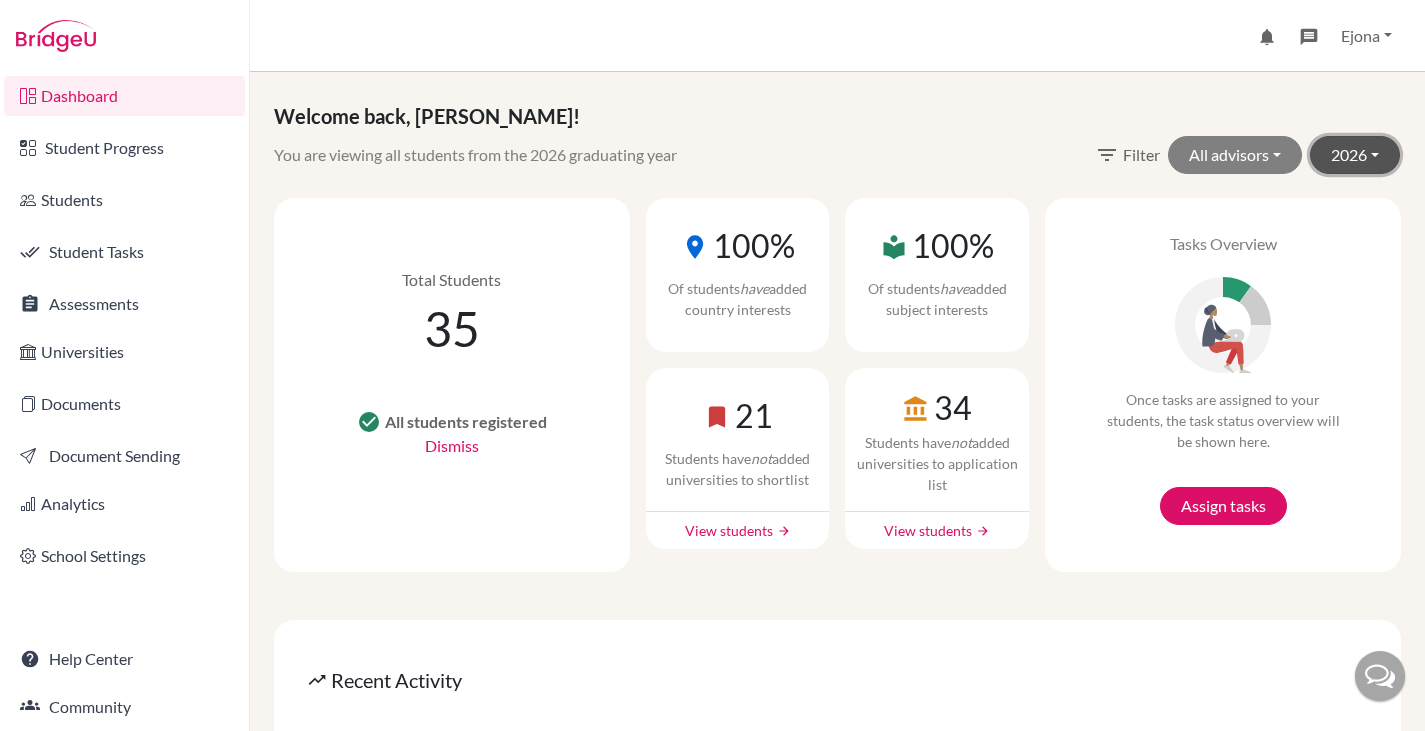 click on "2026" at bounding box center (1355, 155) 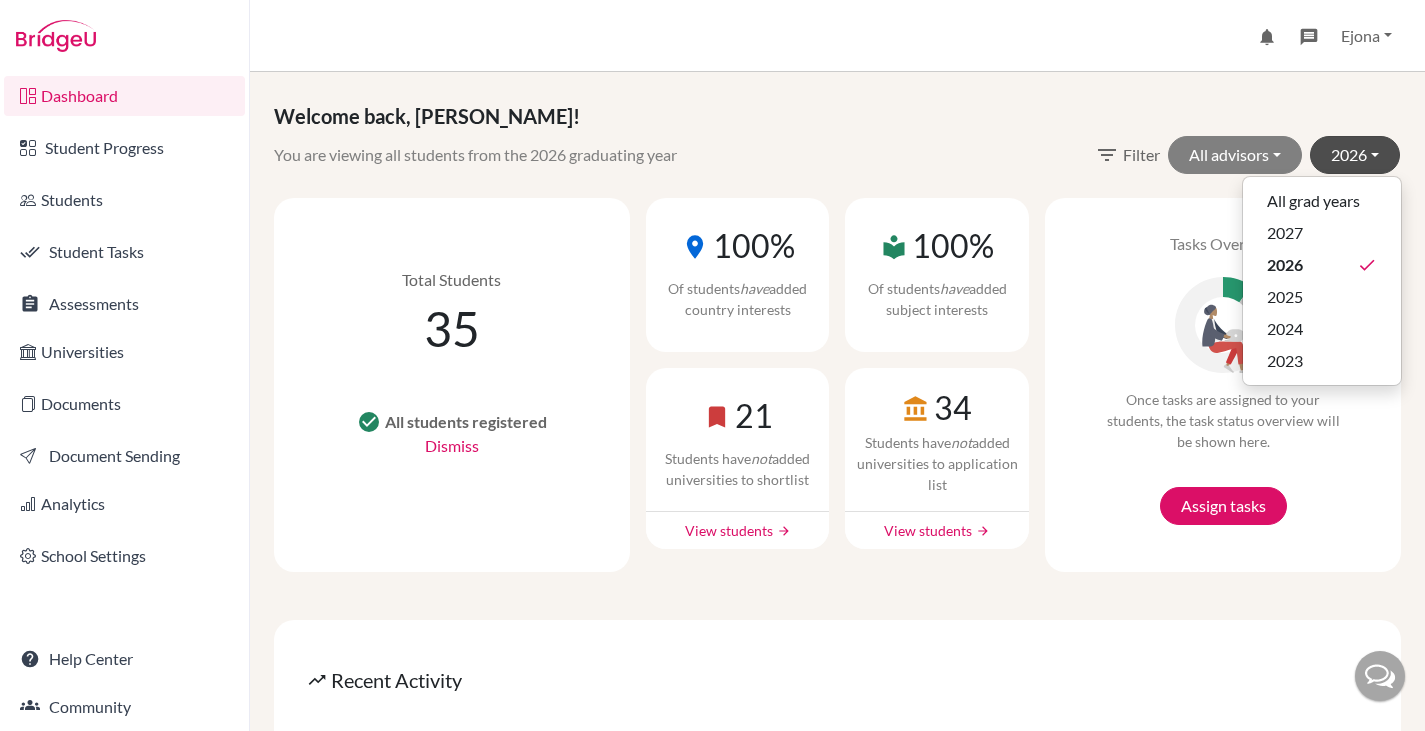 click on "Welcome back, Ejona!
You are viewing all students from the 2026 graduating year filter_list Filter All advisors All advisors done Jon Brooks Timothy Chanecka Allyson Ciccarone Matthew Thomas Carl Vollmer 2026 All grad years 2027 2026 done 2025 2024 2023 total students 35 check_circle All students registered Dismiss Resend registration email × Are you sure you want to resend the registration email to  0 students? Cancel Confirm place 100% Of students  have  added country interests local_library 100% Of students  have  added subject interests bookmark 21 Students have  not  added universities to shortlist View students arrow_forward account_balance 34 Students have  not  added universities to application list View students arrow_forward Tasks overview Once tasks are assigned to your students, the task status overview will be shown here. Assign tasks trending_up Recent Activity Yuzuki U.  has shortlisted  Boston University over 1 year ago Aki T.  has shortlisted  University College London Aki T." at bounding box center [837, 842] 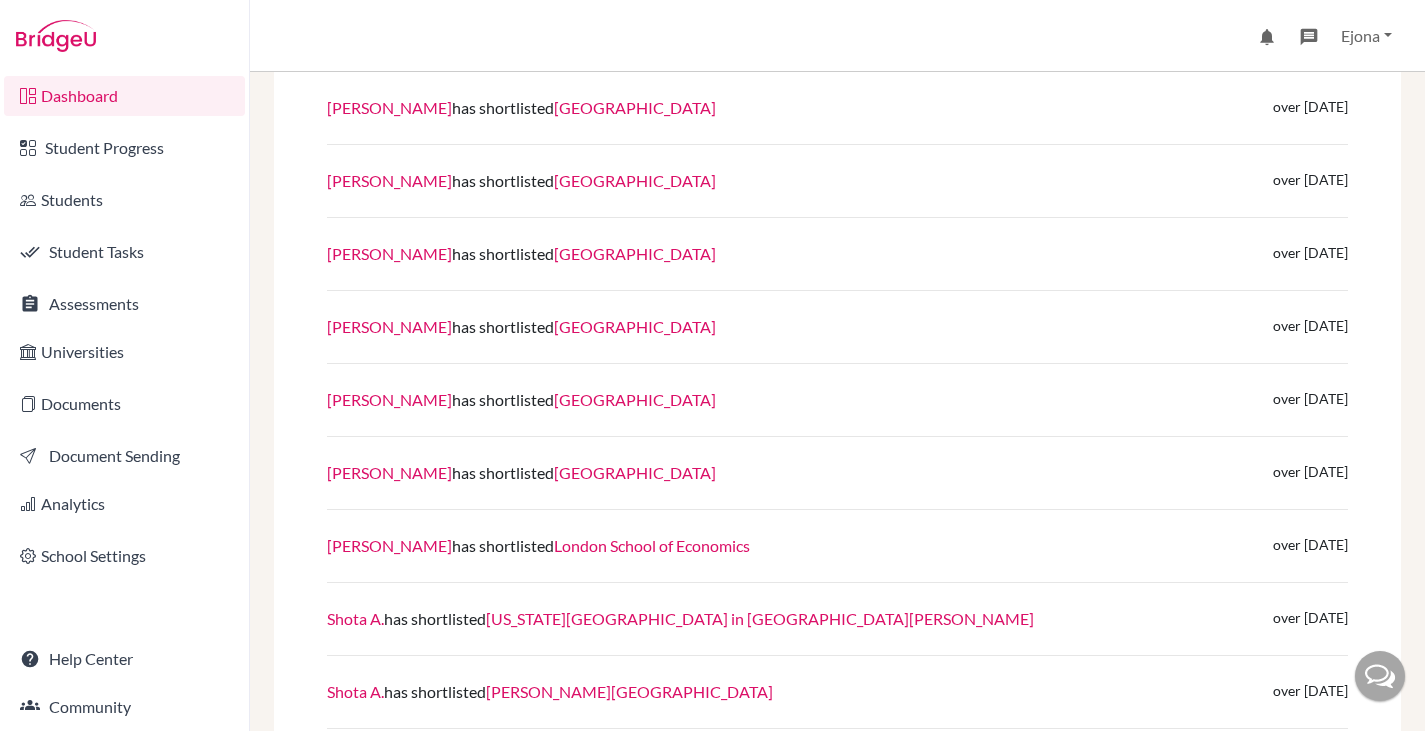 scroll, scrollTop: 0, scrollLeft: 0, axis: both 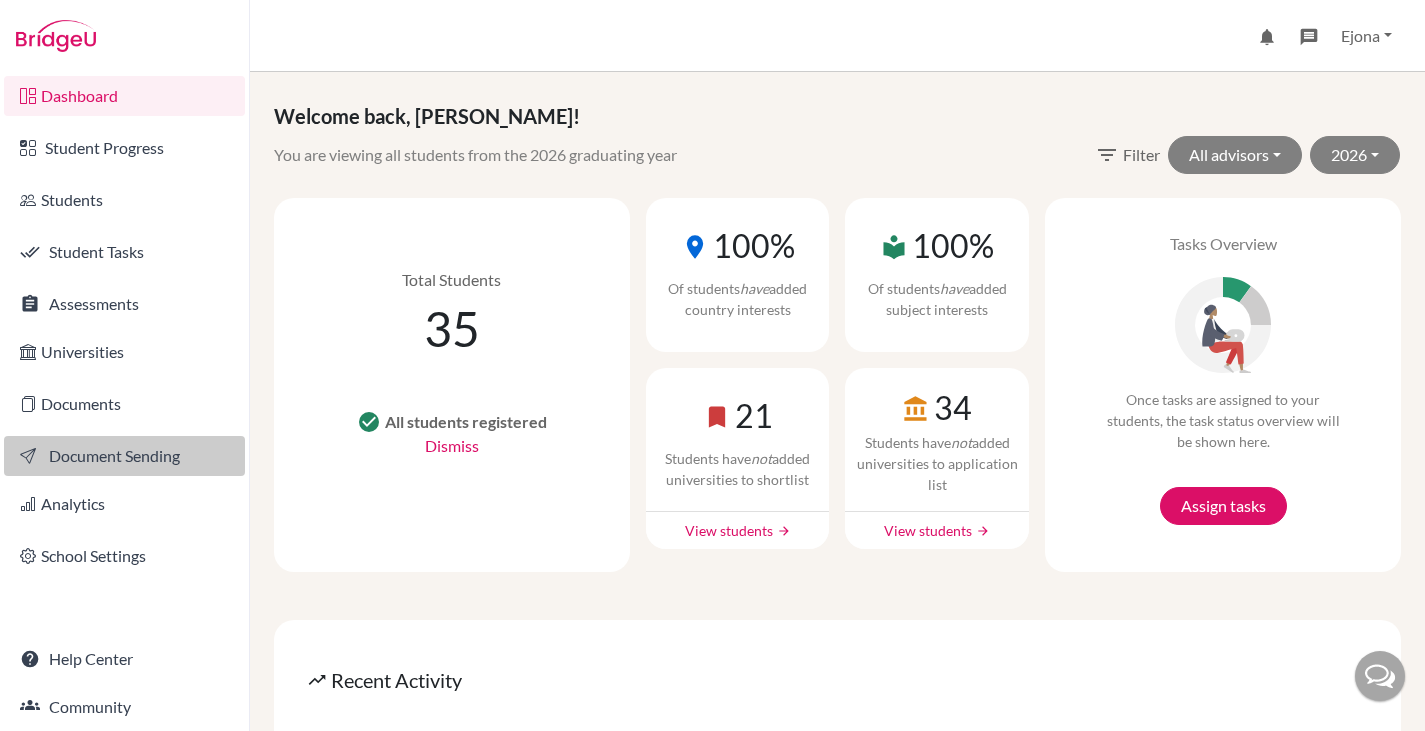 click on "Document Sending" at bounding box center (124, 456) 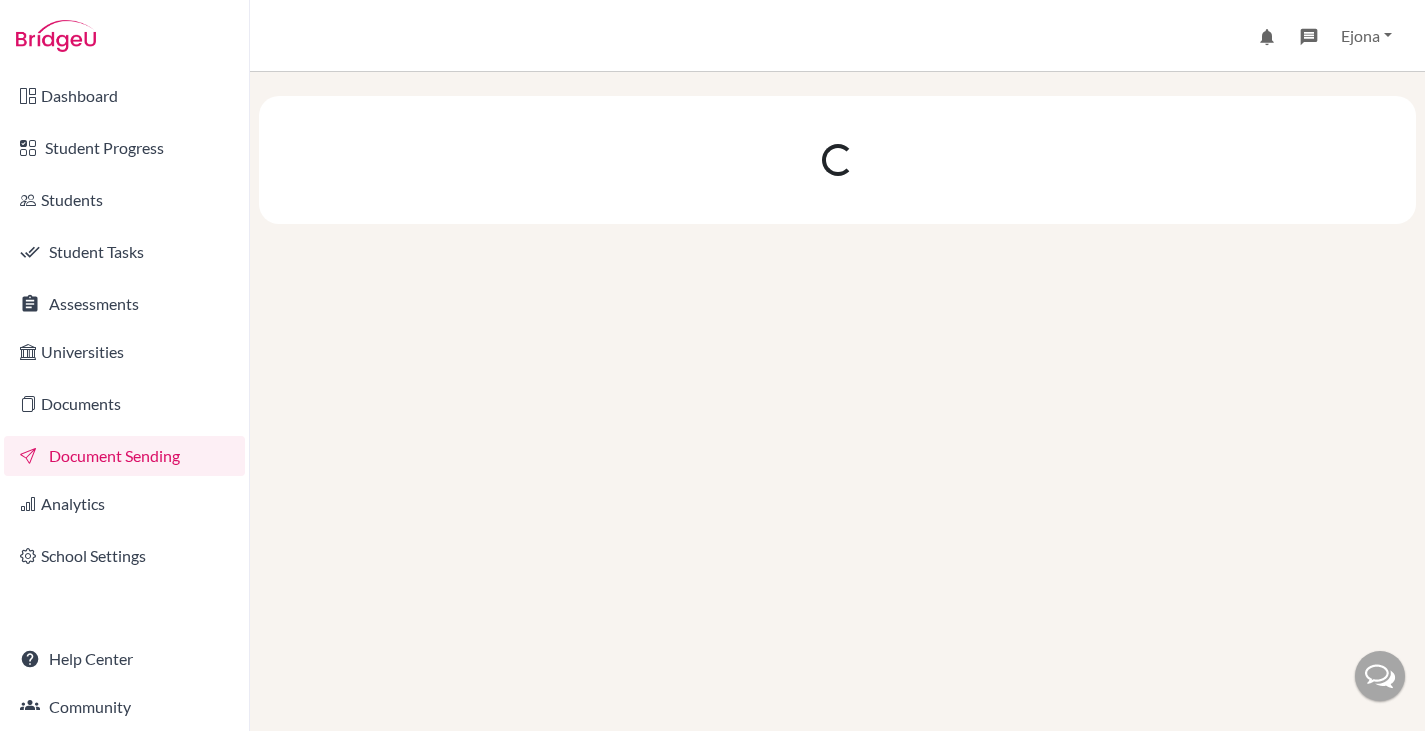 scroll, scrollTop: 0, scrollLeft: 0, axis: both 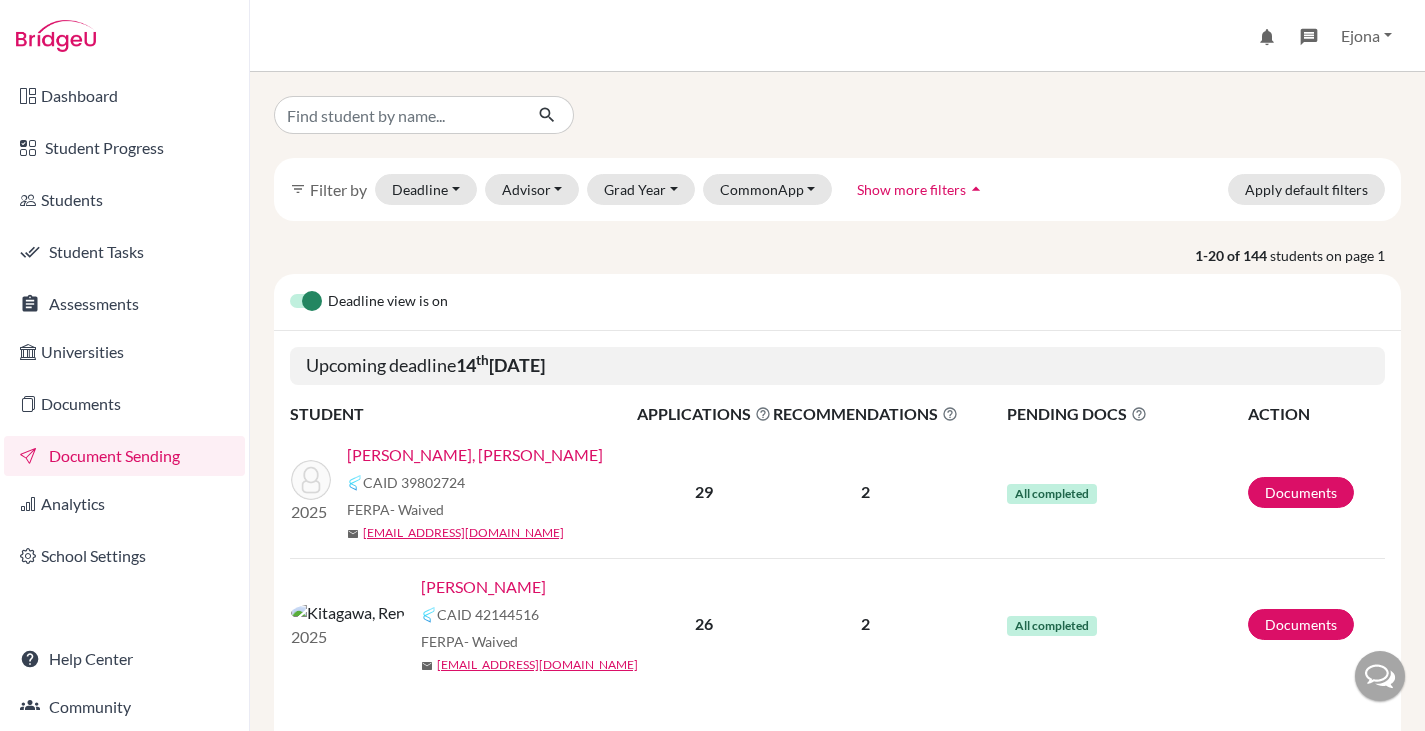 click on "Show more filters" at bounding box center [911, 189] 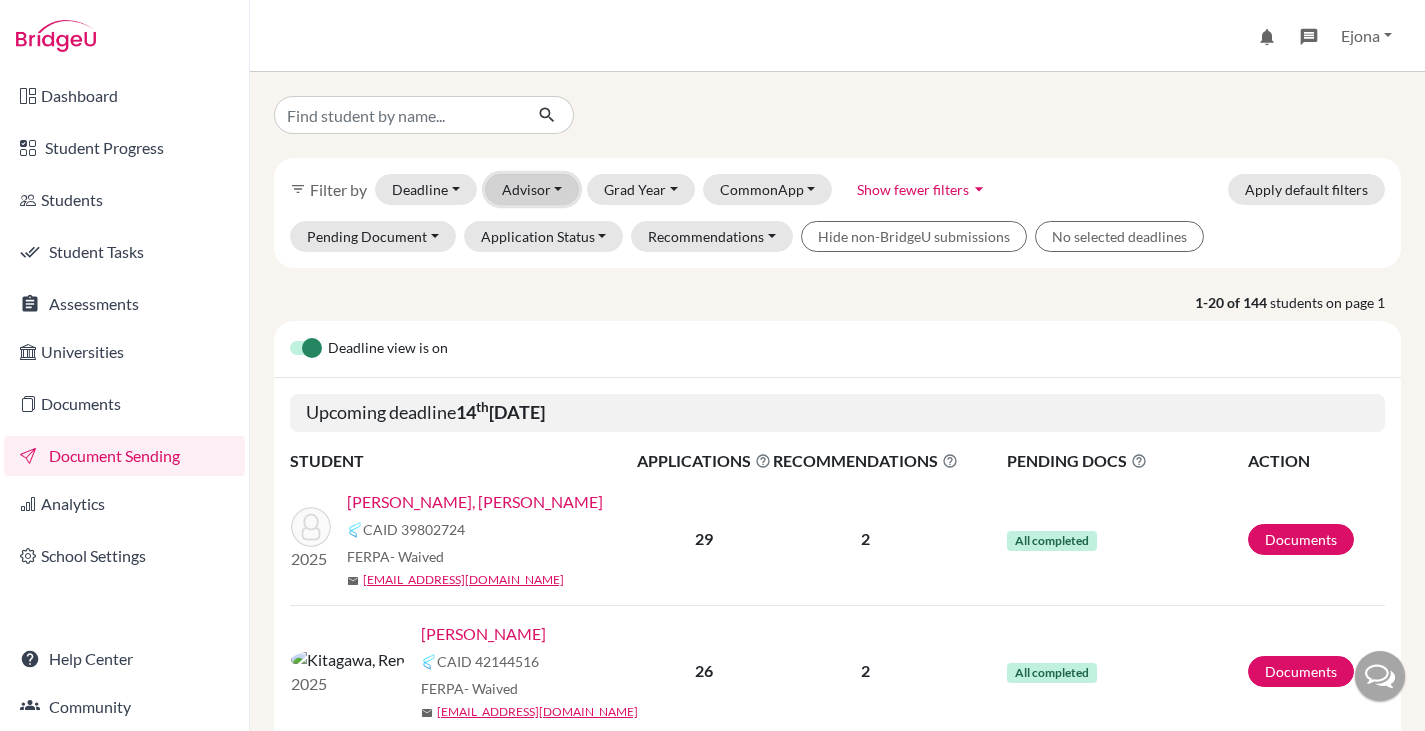 click on "Advisor" at bounding box center (532, 189) 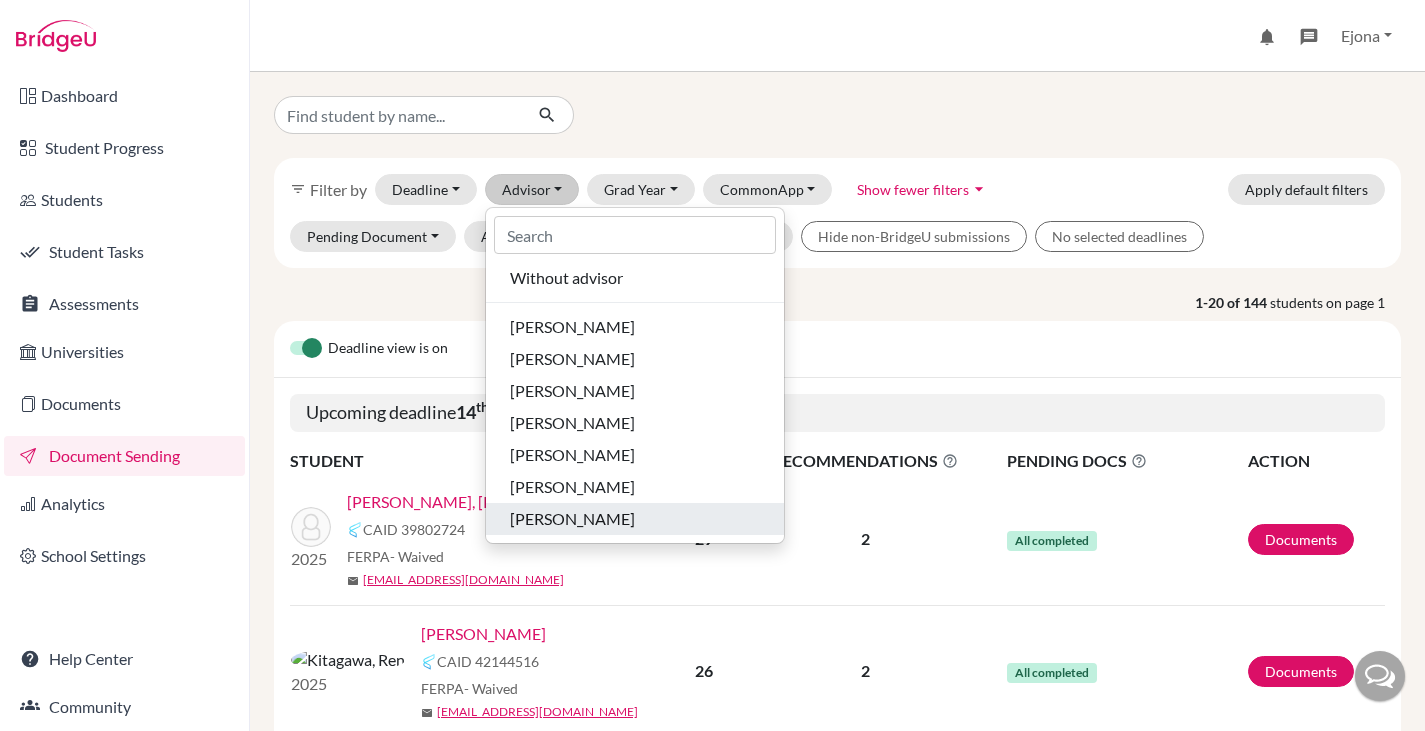 click on "[PERSON_NAME]" at bounding box center (572, 519) 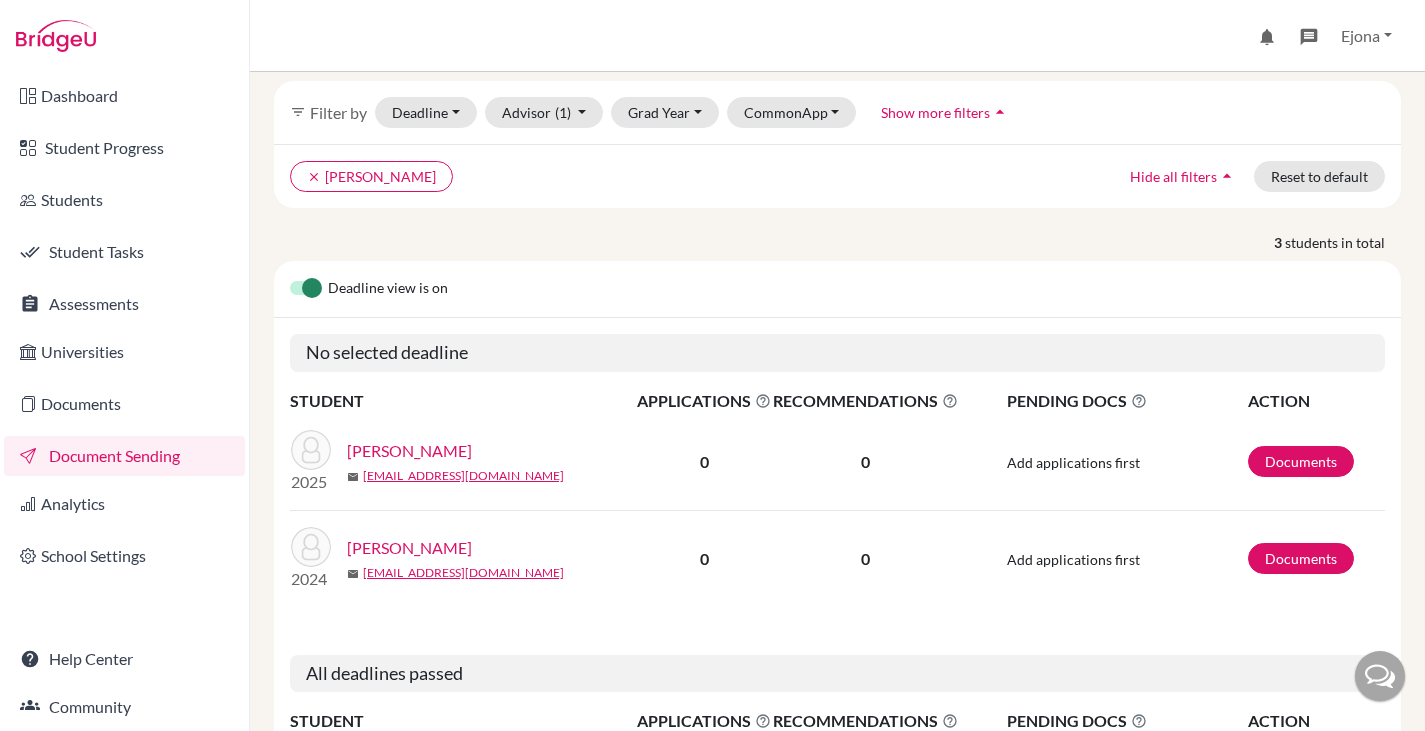 scroll, scrollTop: 0, scrollLeft: 0, axis: both 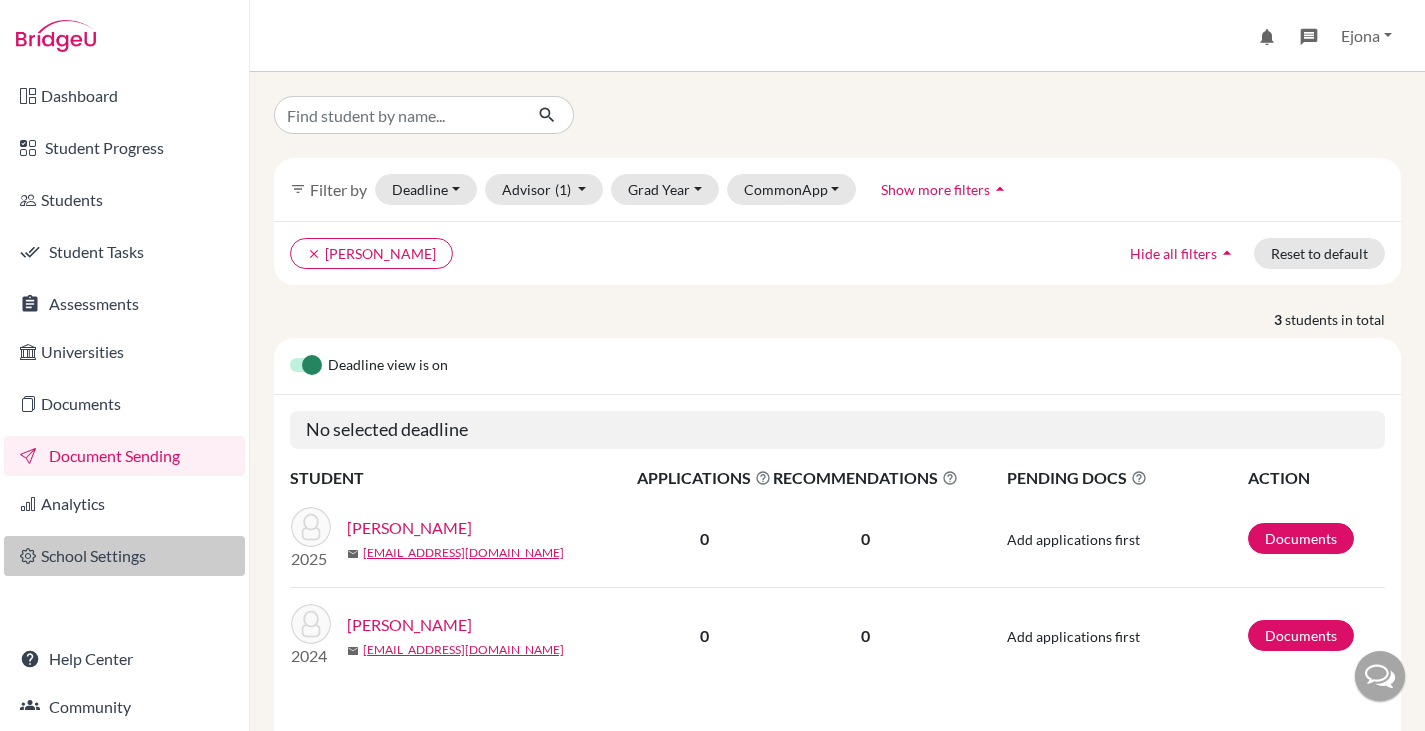 click on "School Settings" at bounding box center [124, 556] 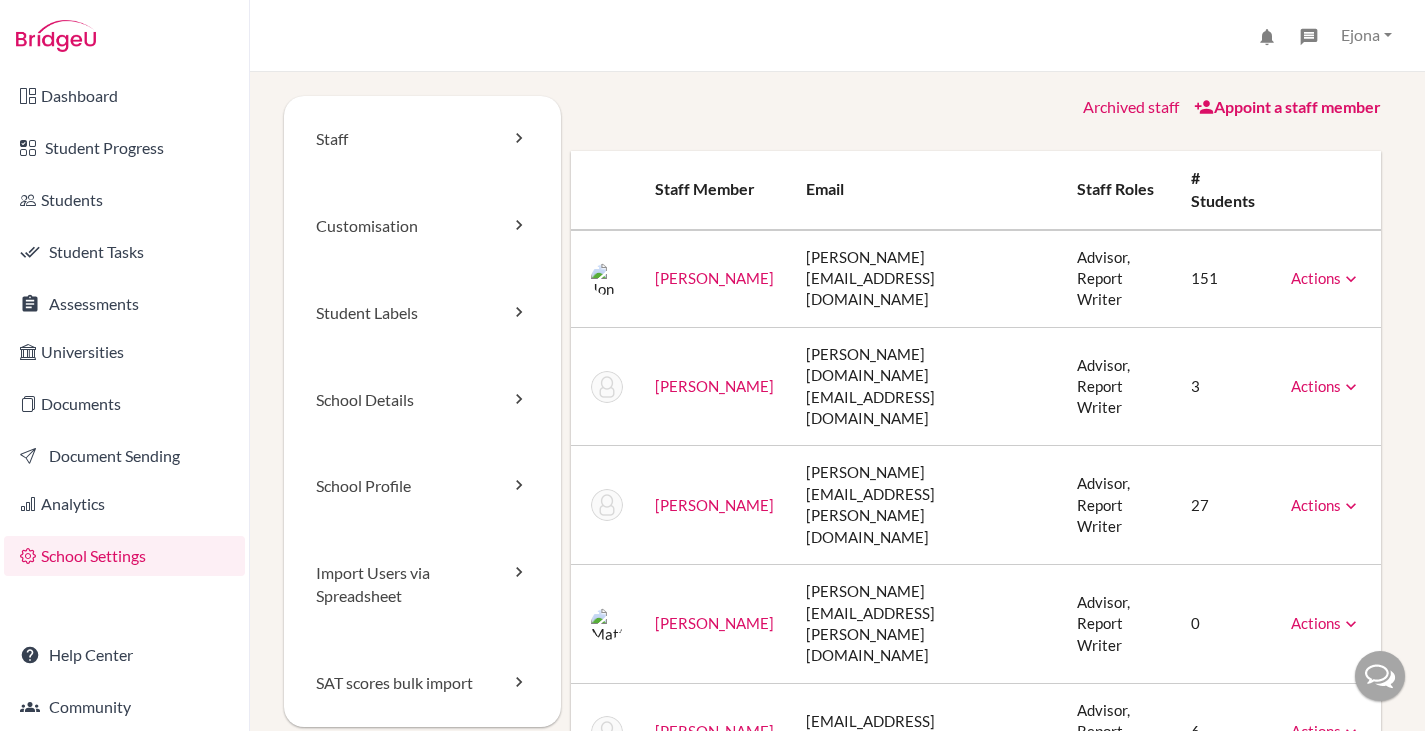 scroll, scrollTop: 0, scrollLeft: 0, axis: both 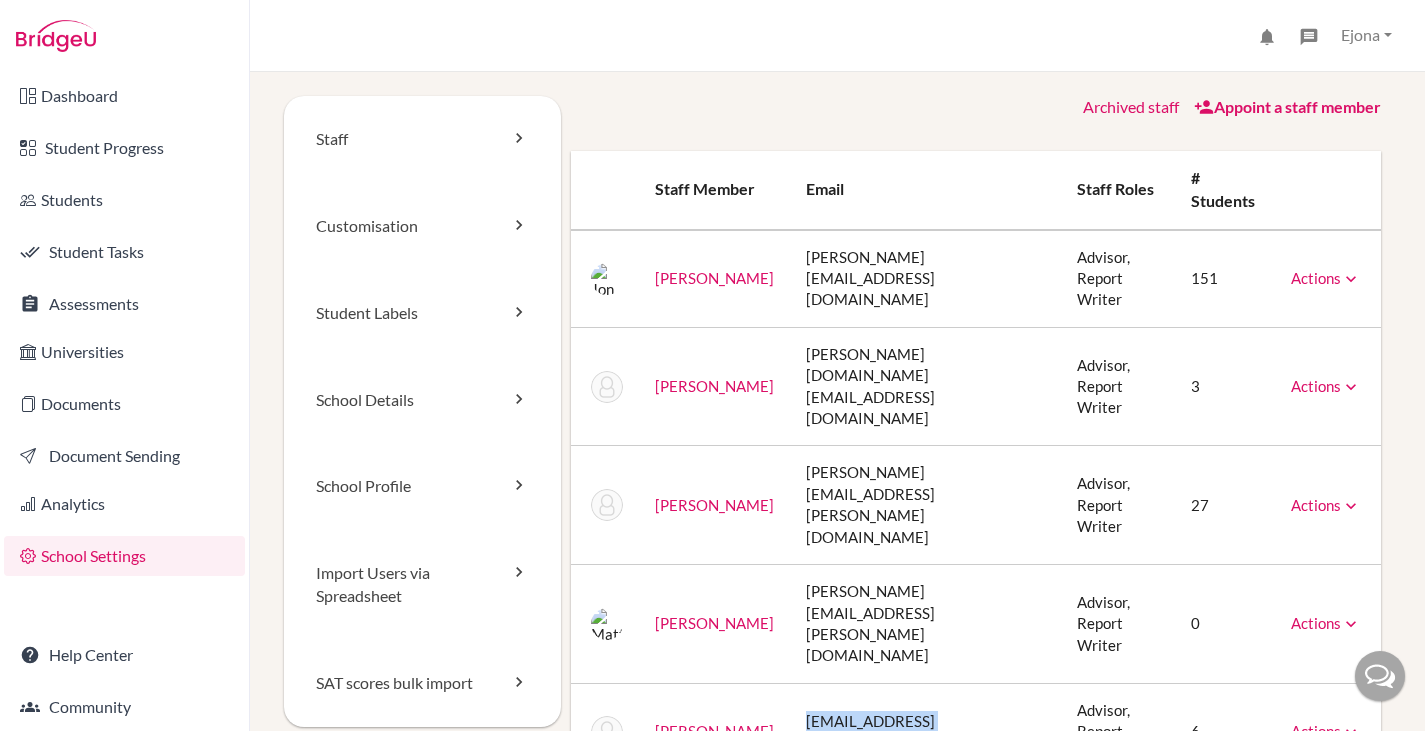 drag, startPoint x: 967, startPoint y: 569, endPoint x: 805, endPoint y: 573, distance: 162.04938 